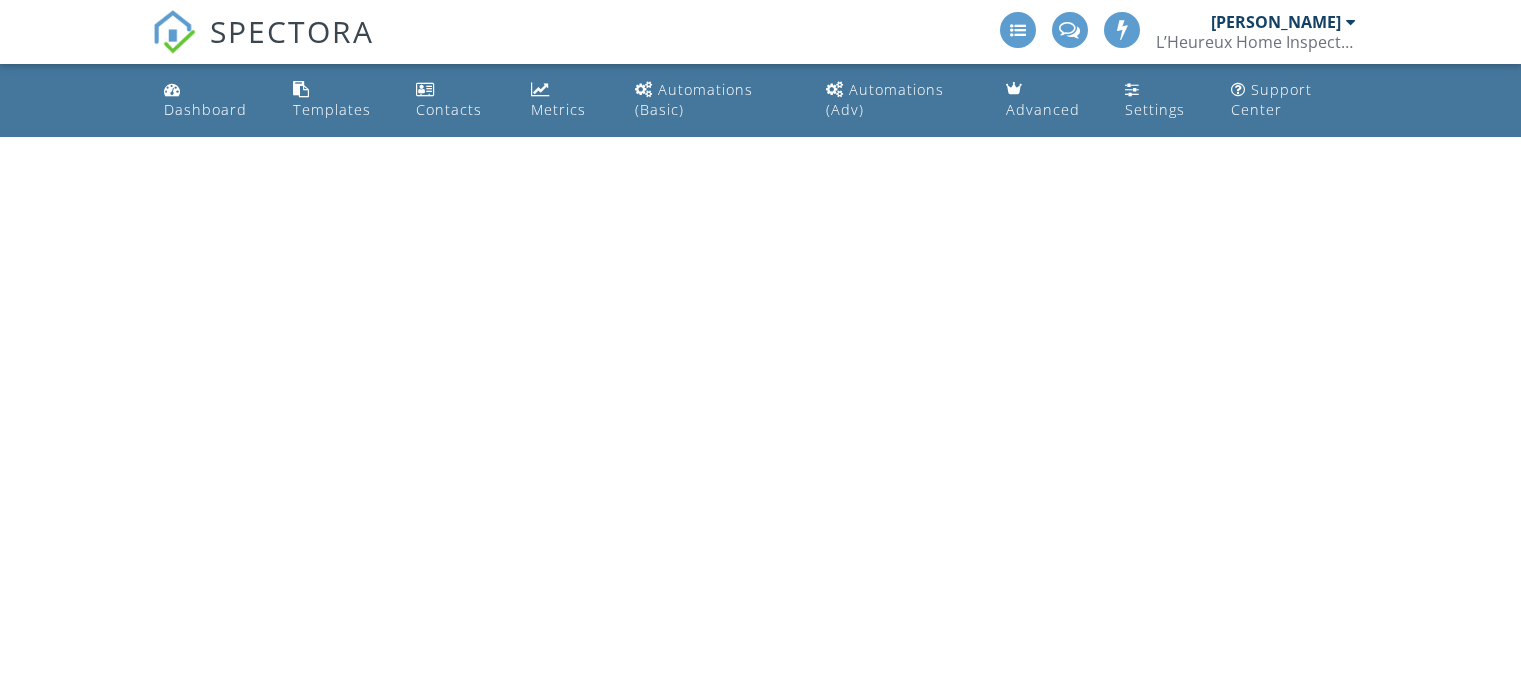 scroll, scrollTop: 0, scrollLeft: 0, axis: both 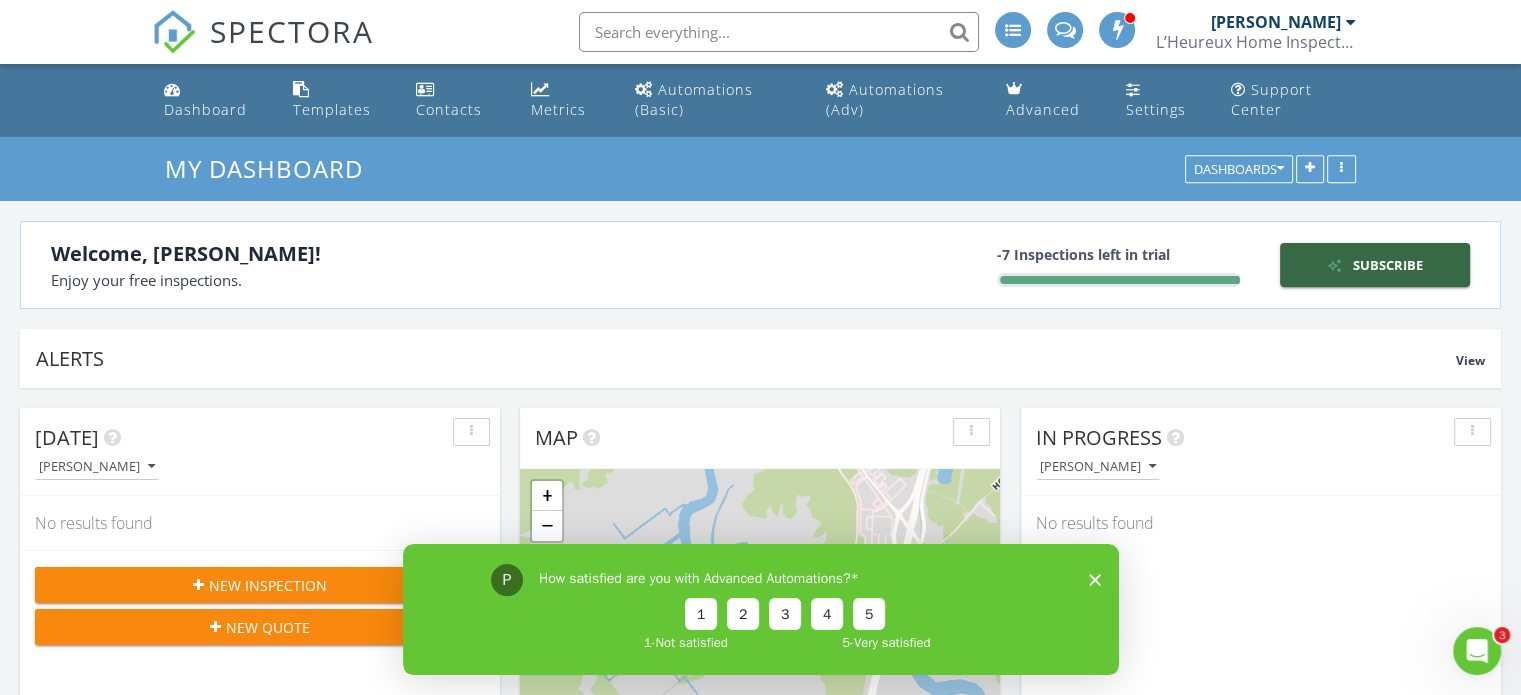 click 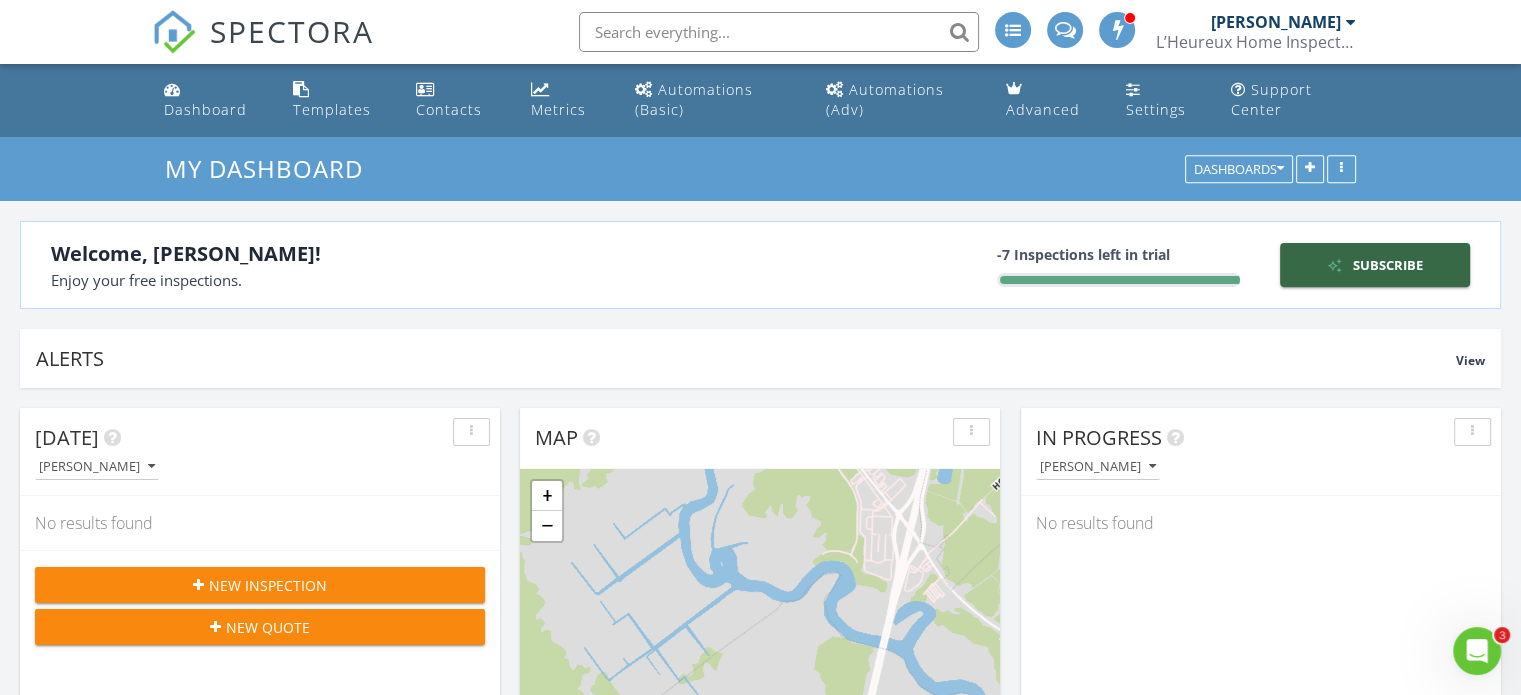 click at bounding box center (1351, 22) 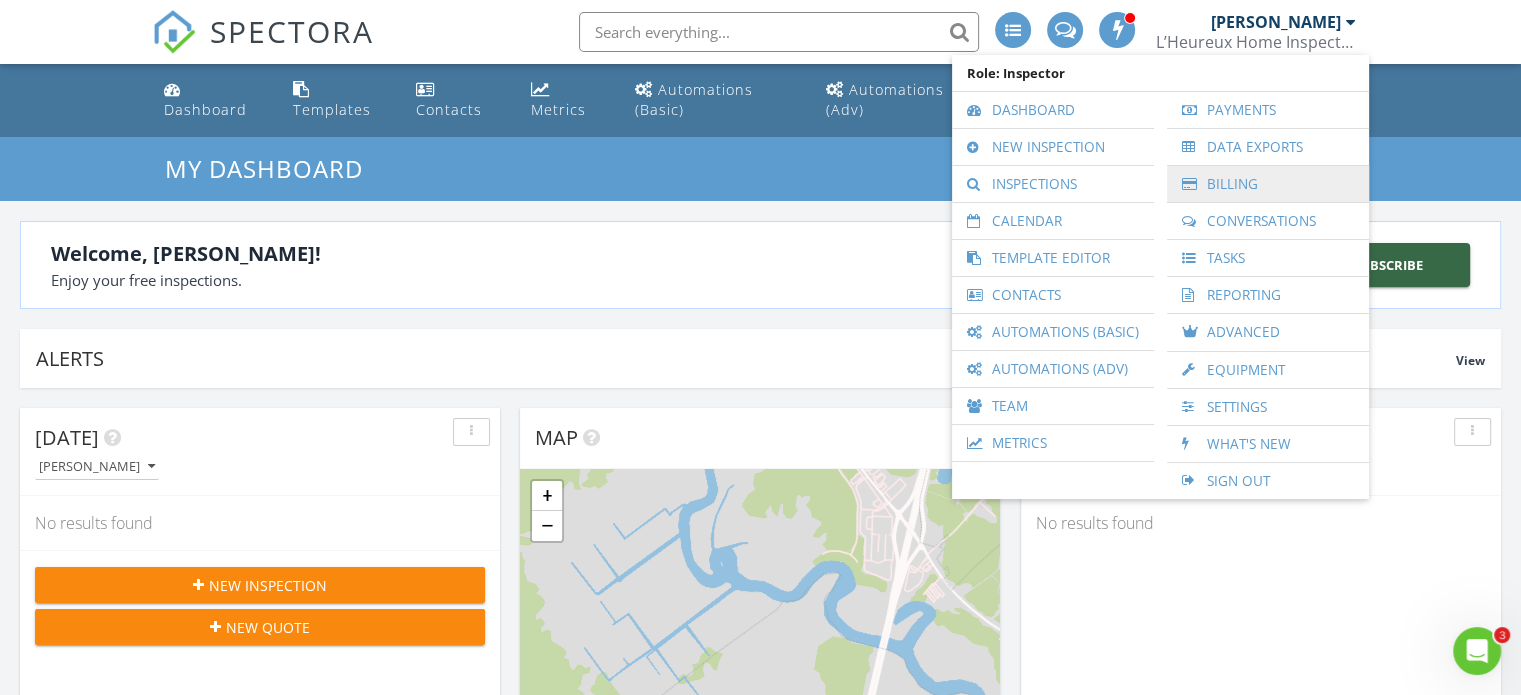 click on "Billing" at bounding box center [1268, 184] 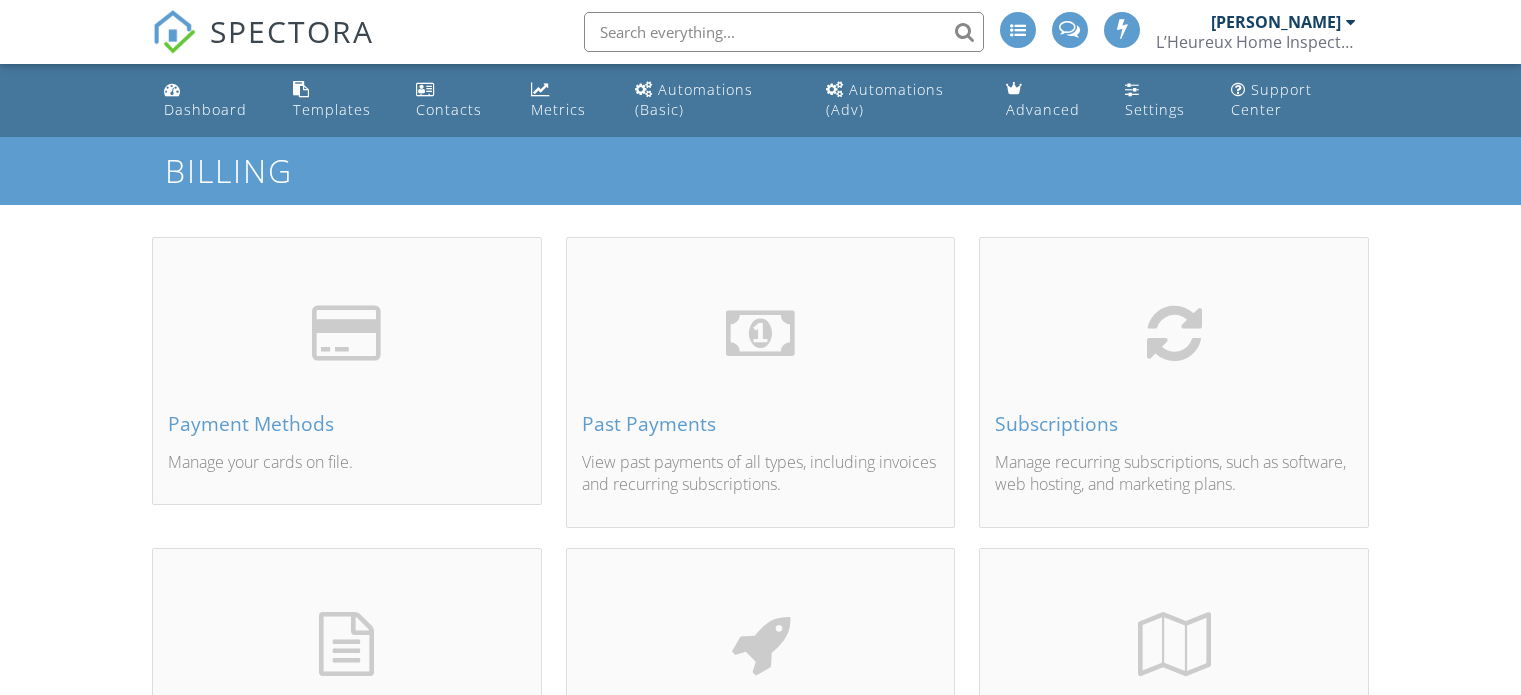 scroll, scrollTop: 0, scrollLeft: 0, axis: both 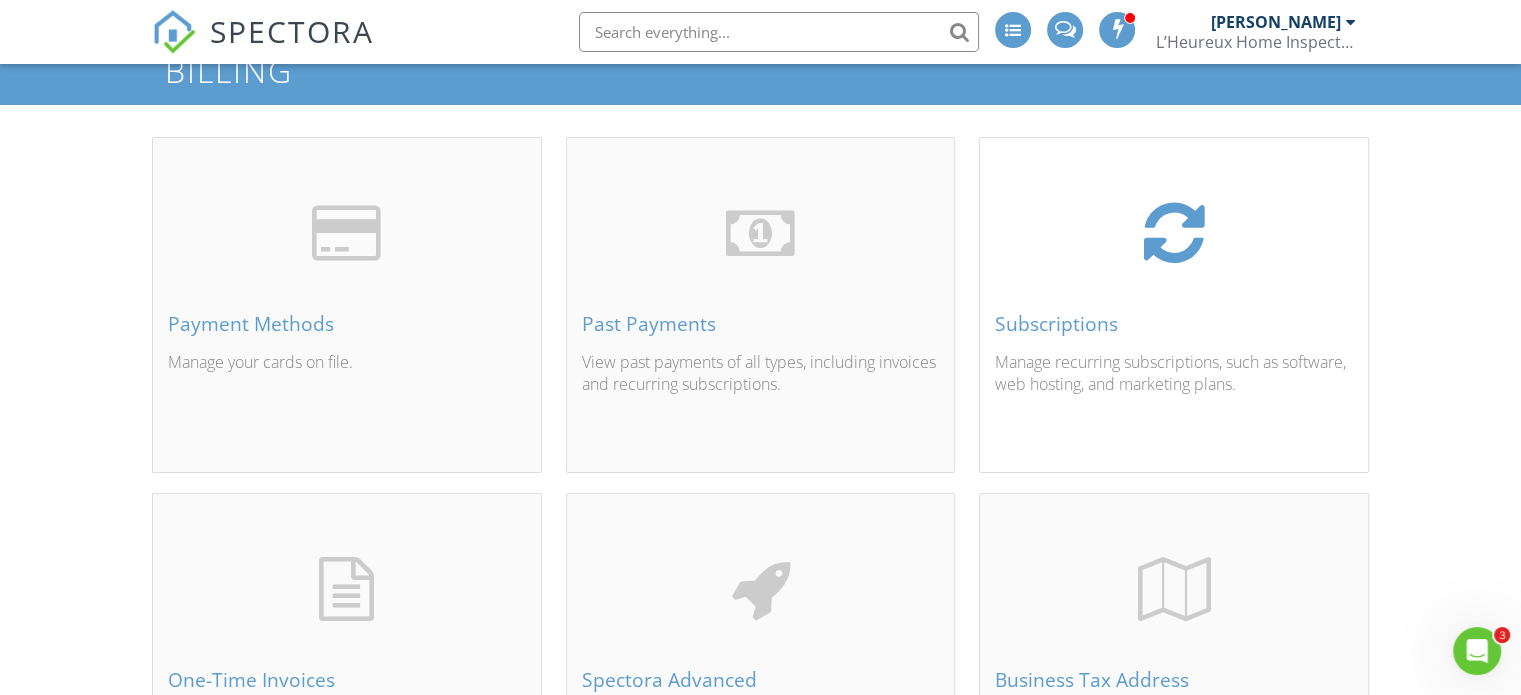 click on "Subscriptions
Manage recurring subscriptions, such as software, web hosting, and marketing plans." at bounding box center [1174, 329] 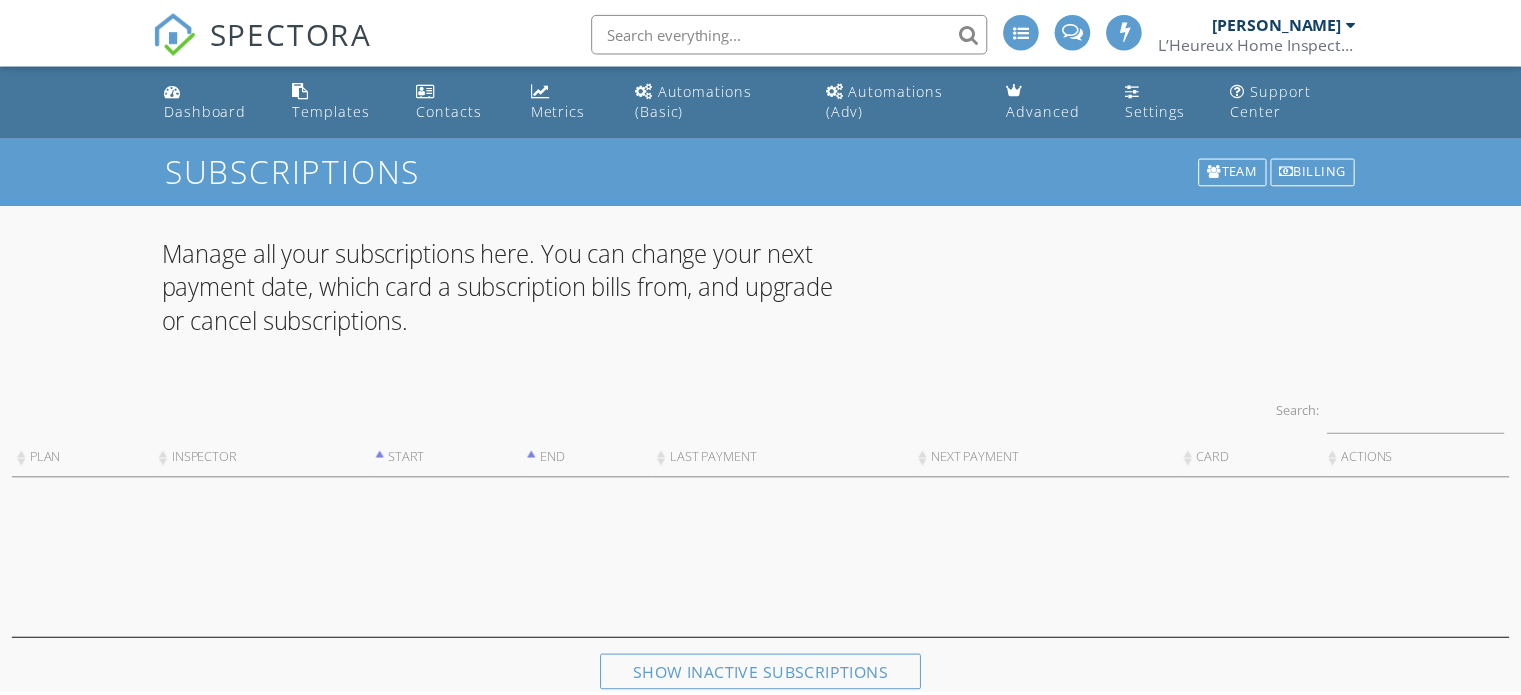 scroll, scrollTop: 0, scrollLeft: 0, axis: both 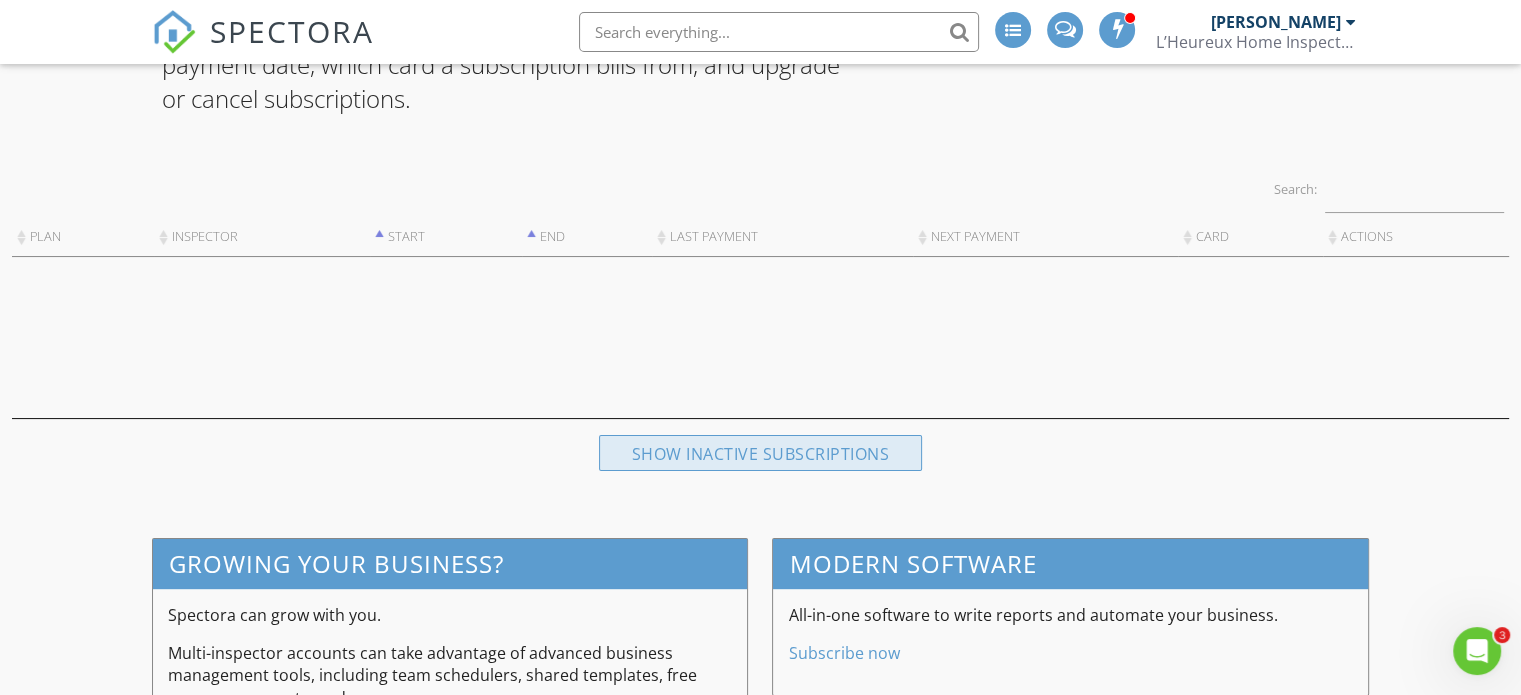 click on "Show inactive subscriptions" at bounding box center [761, 453] 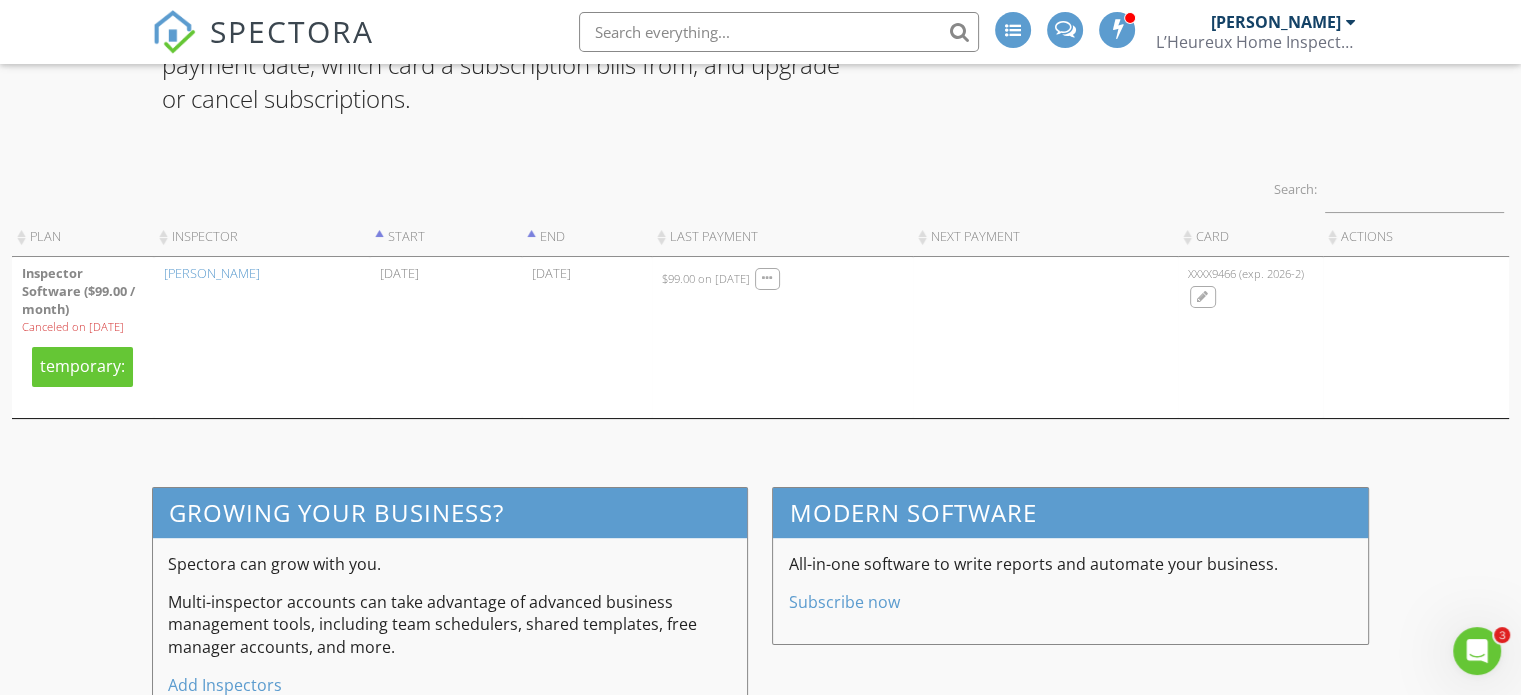 click on "Canceled on [DATE]" at bounding box center (83, 327) 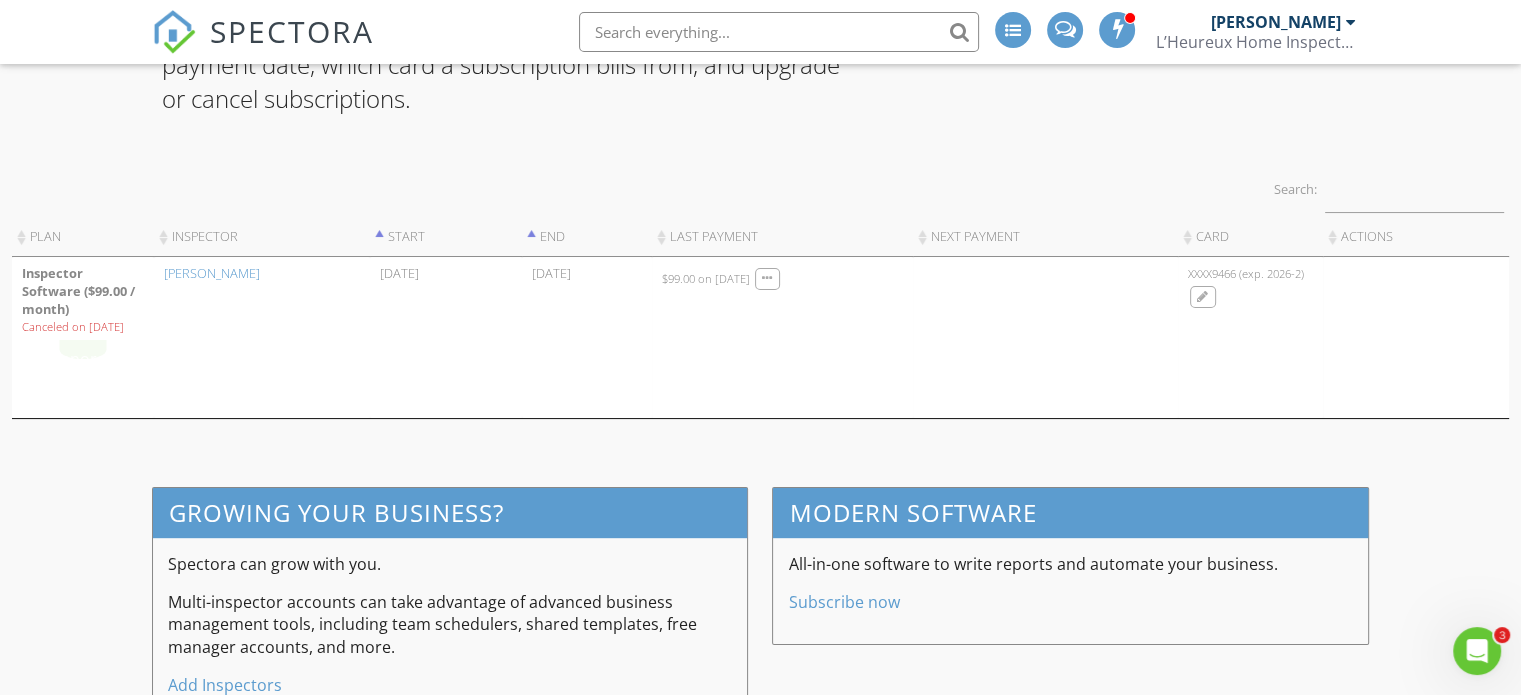 click on "Inspector Software ($99.00 / month)" at bounding box center [83, 292] 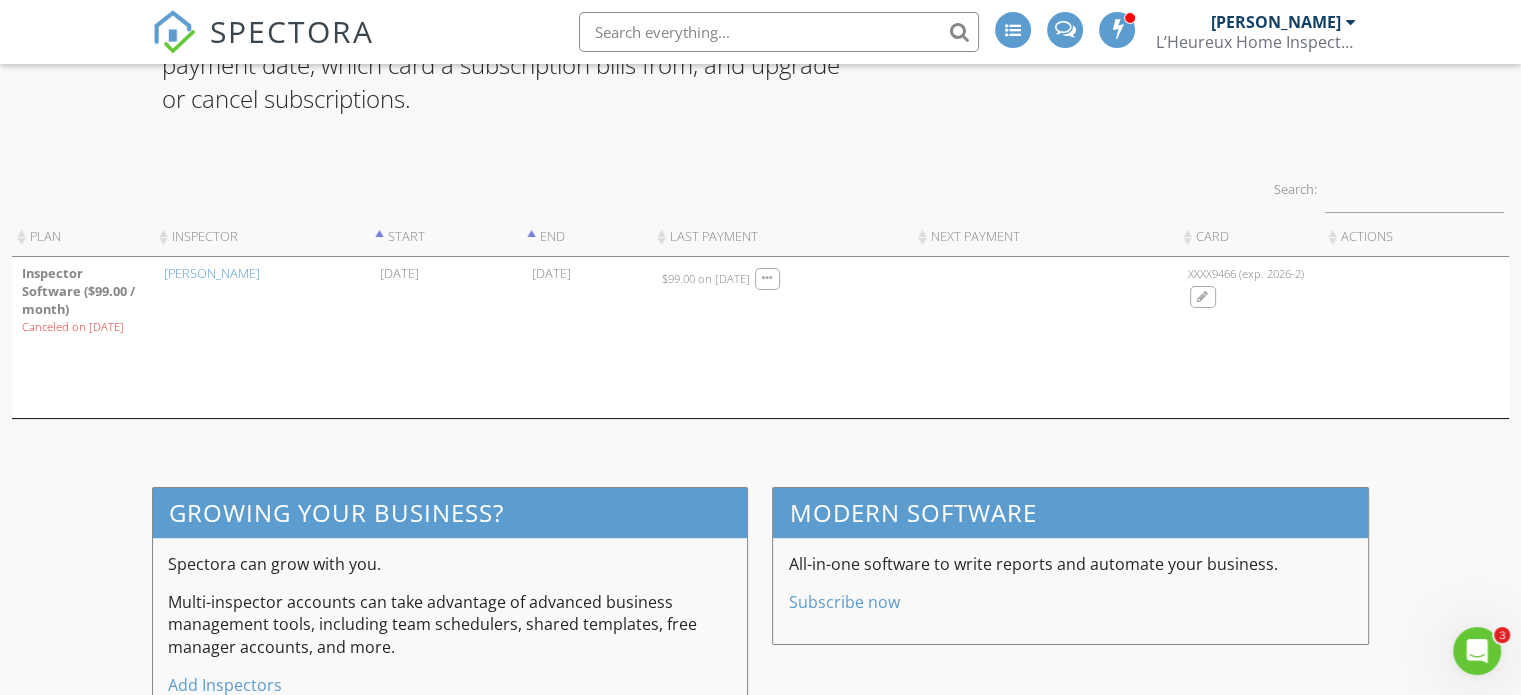 click on "[PERSON_NAME]" at bounding box center (212, 274) 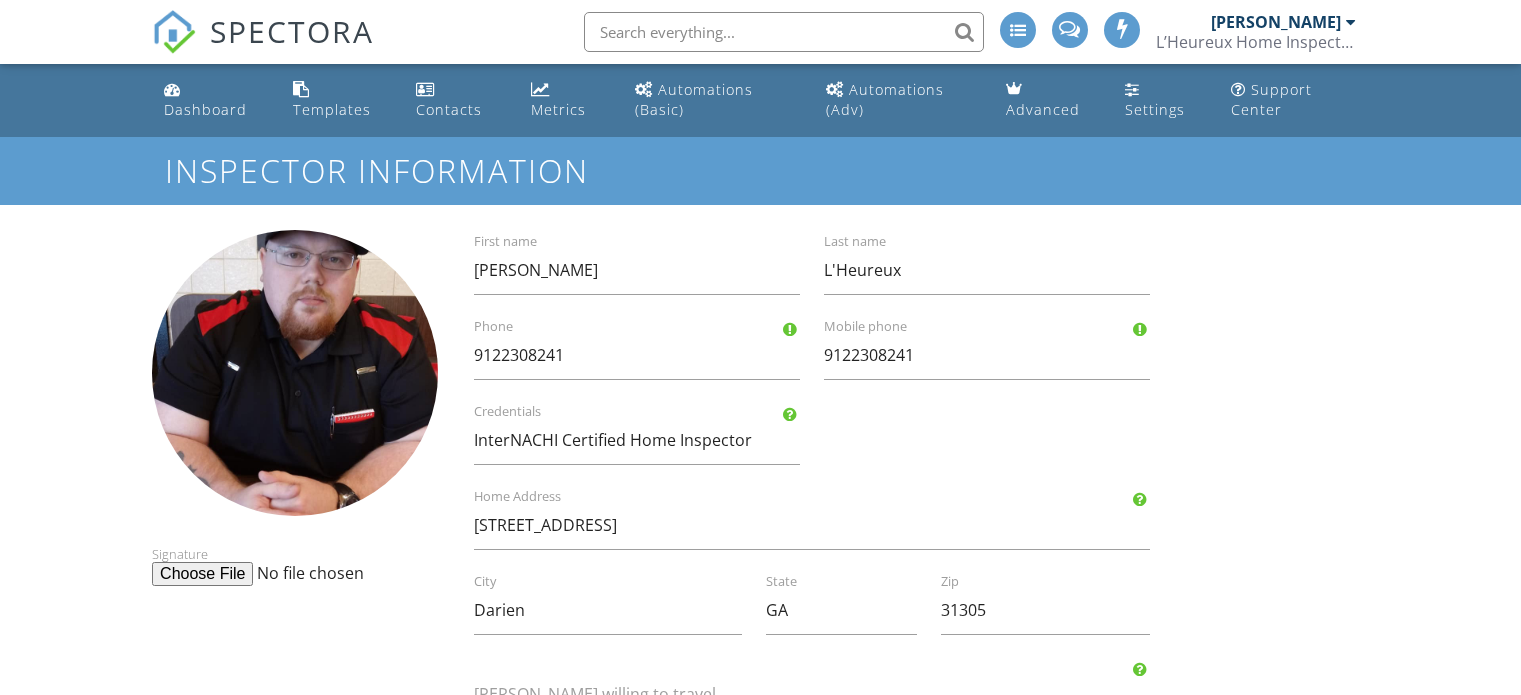 scroll, scrollTop: 0, scrollLeft: 0, axis: both 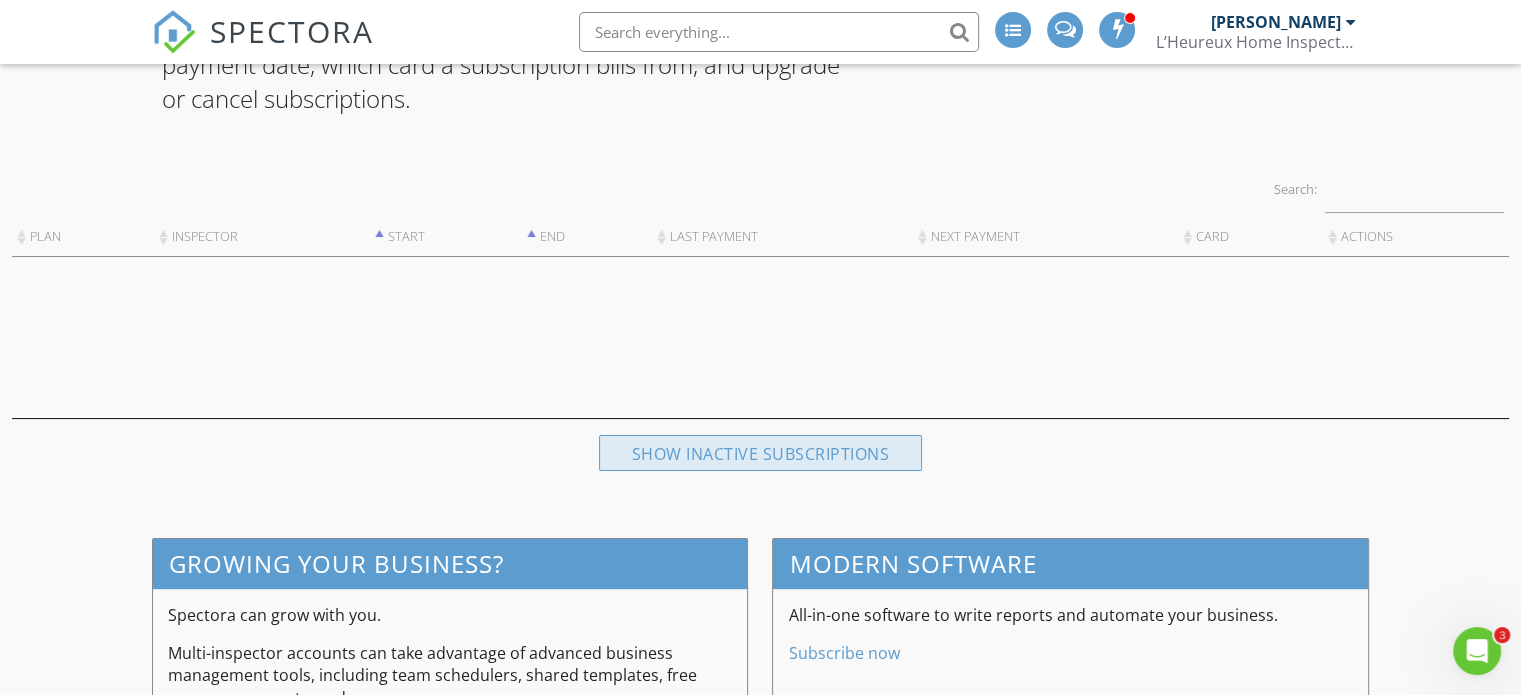 click on "Show inactive subscriptions" at bounding box center [761, 453] 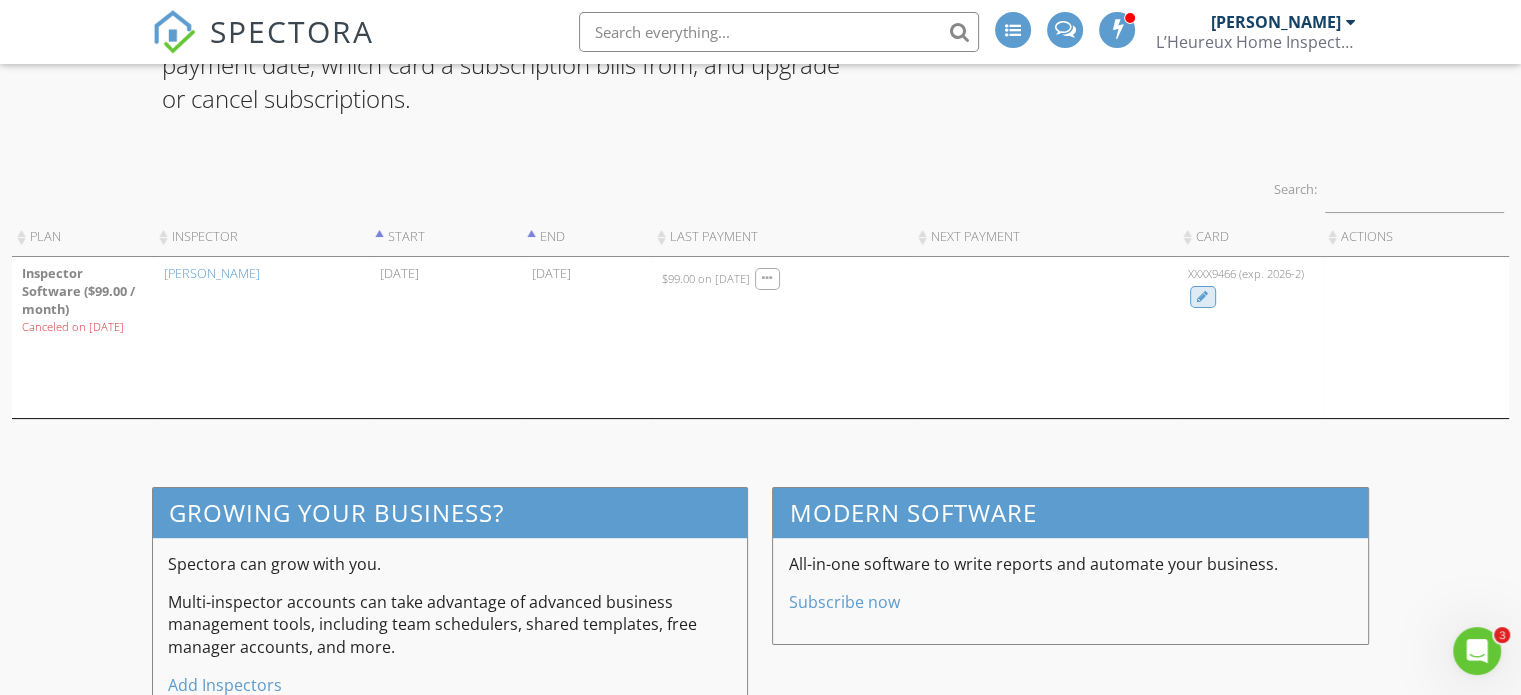 click at bounding box center [1203, 297] 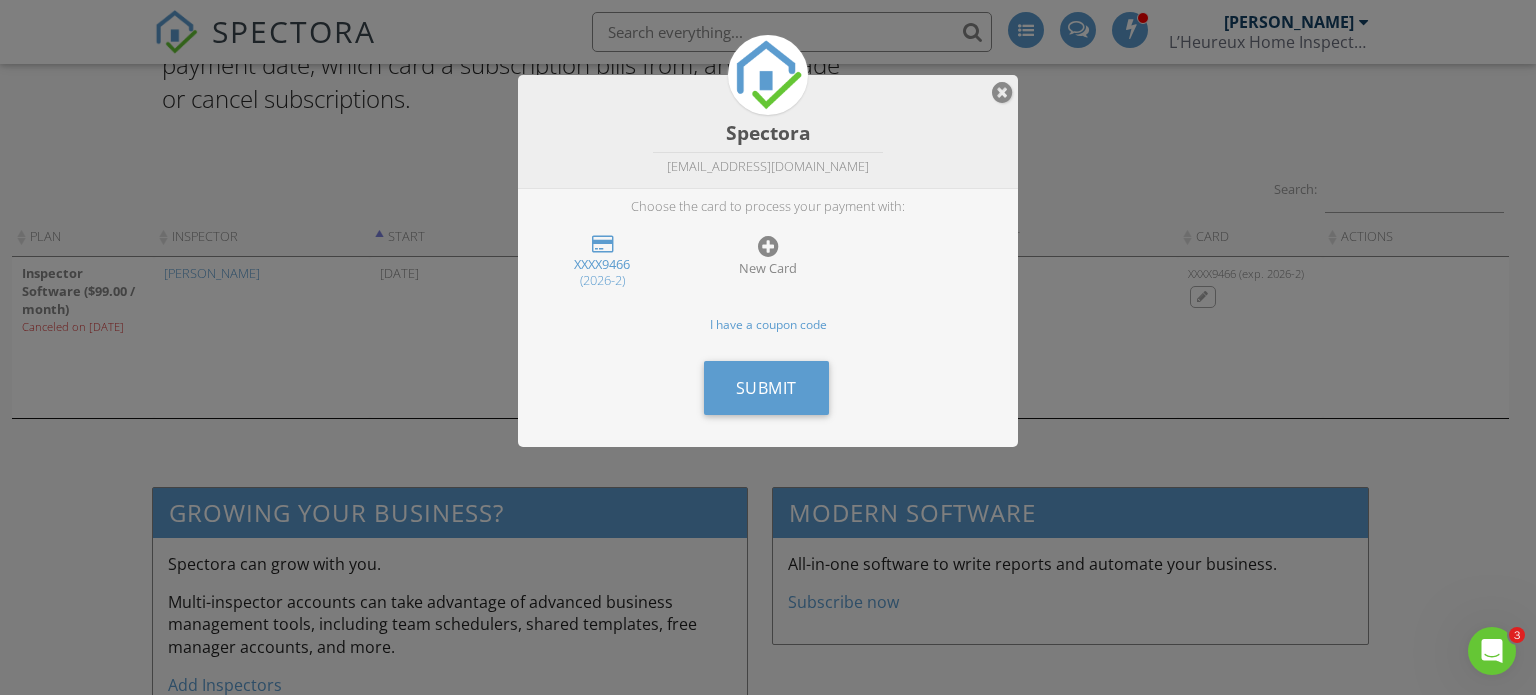 click at bounding box center [602, 244] 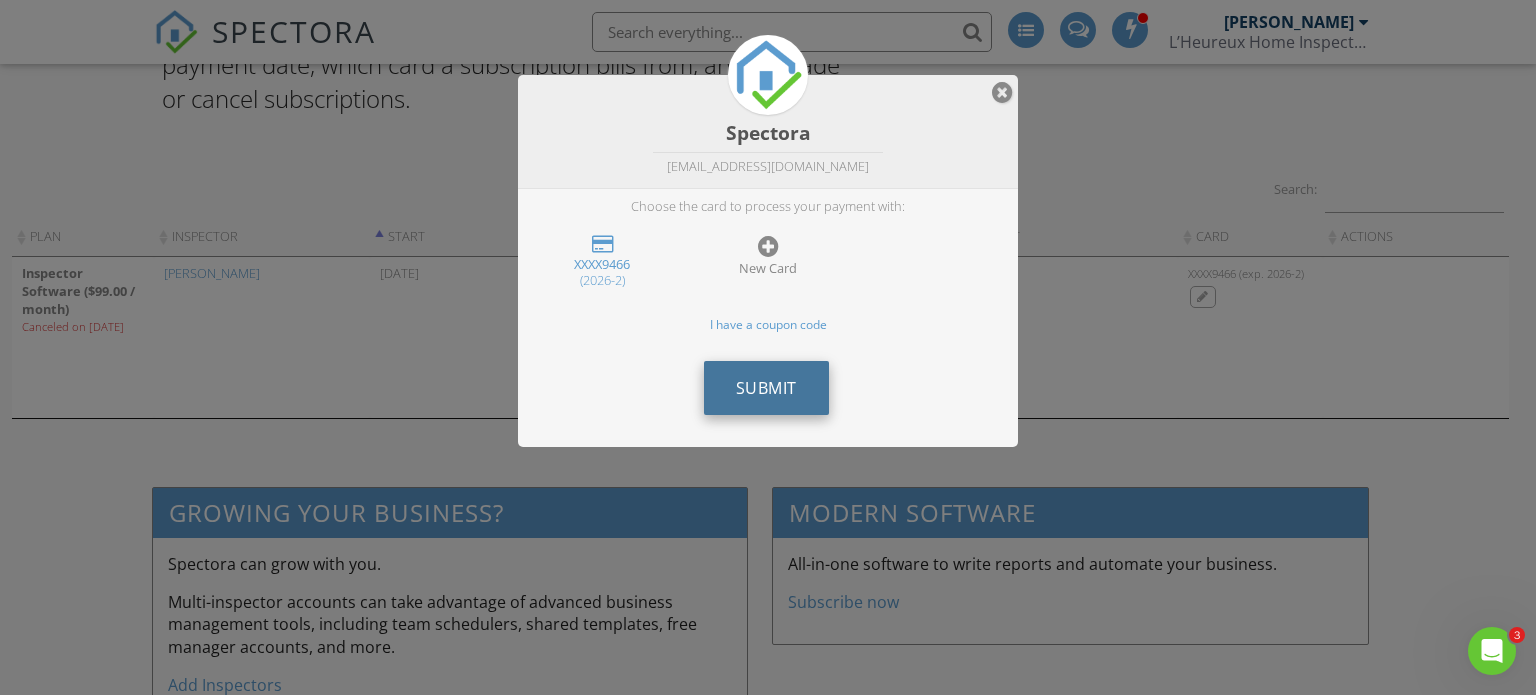click on "Submit" at bounding box center [766, 388] 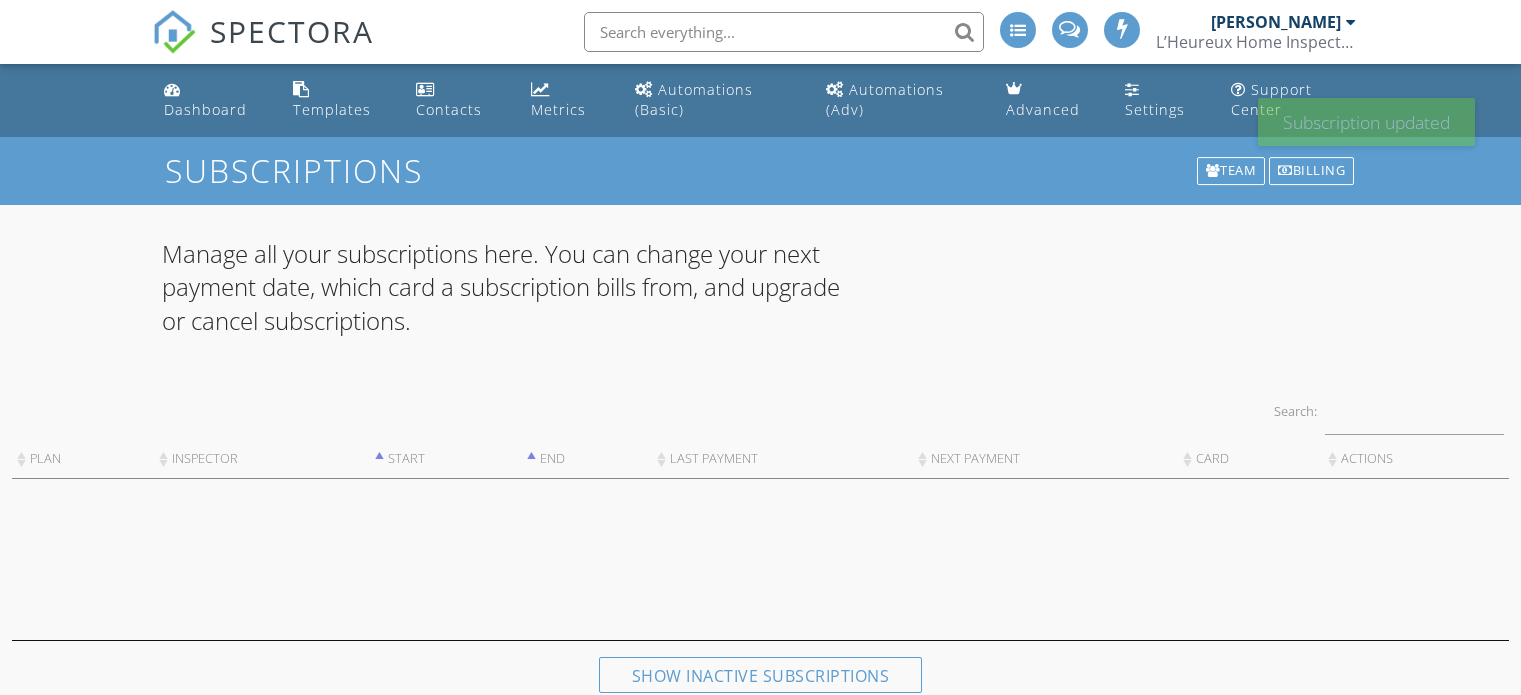 scroll, scrollTop: 0, scrollLeft: 0, axis: both 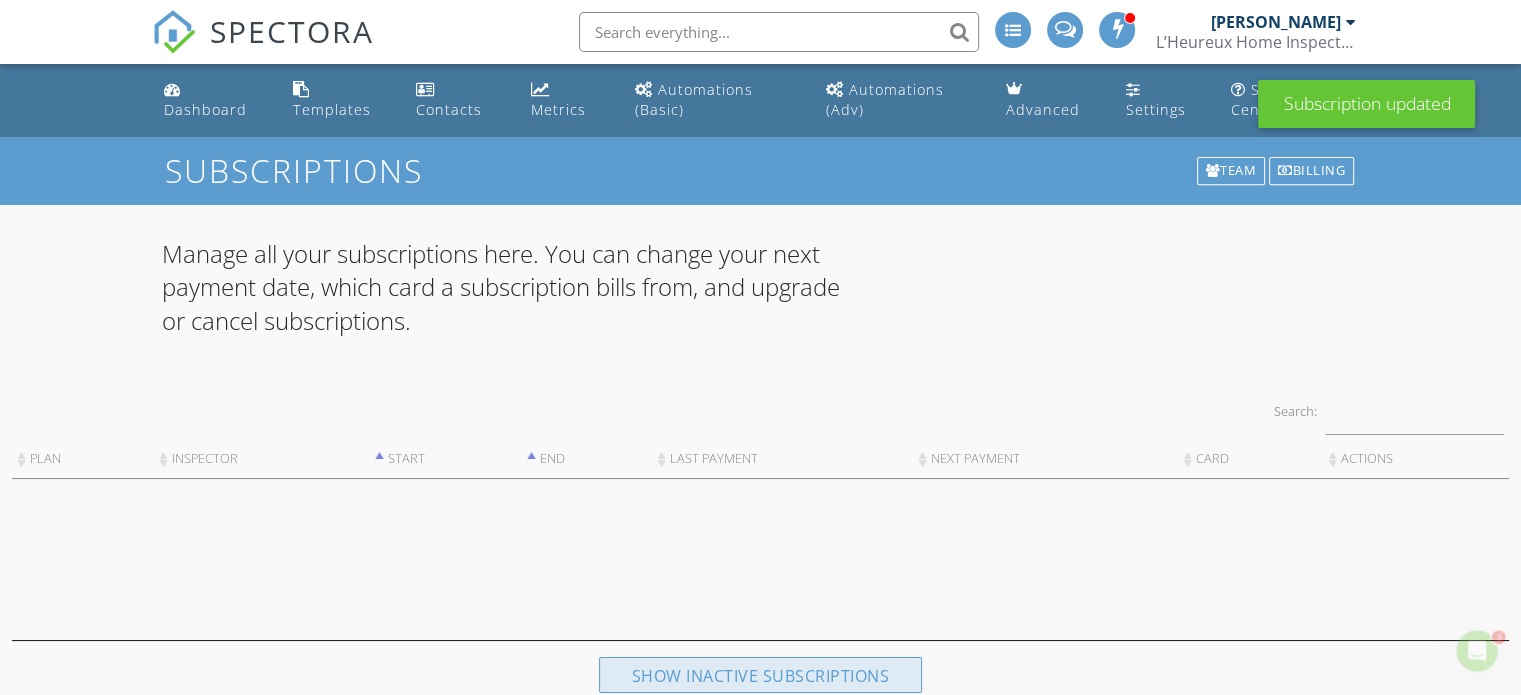 click on "Show inactive subscriptions" at bounding box center [761, 675] 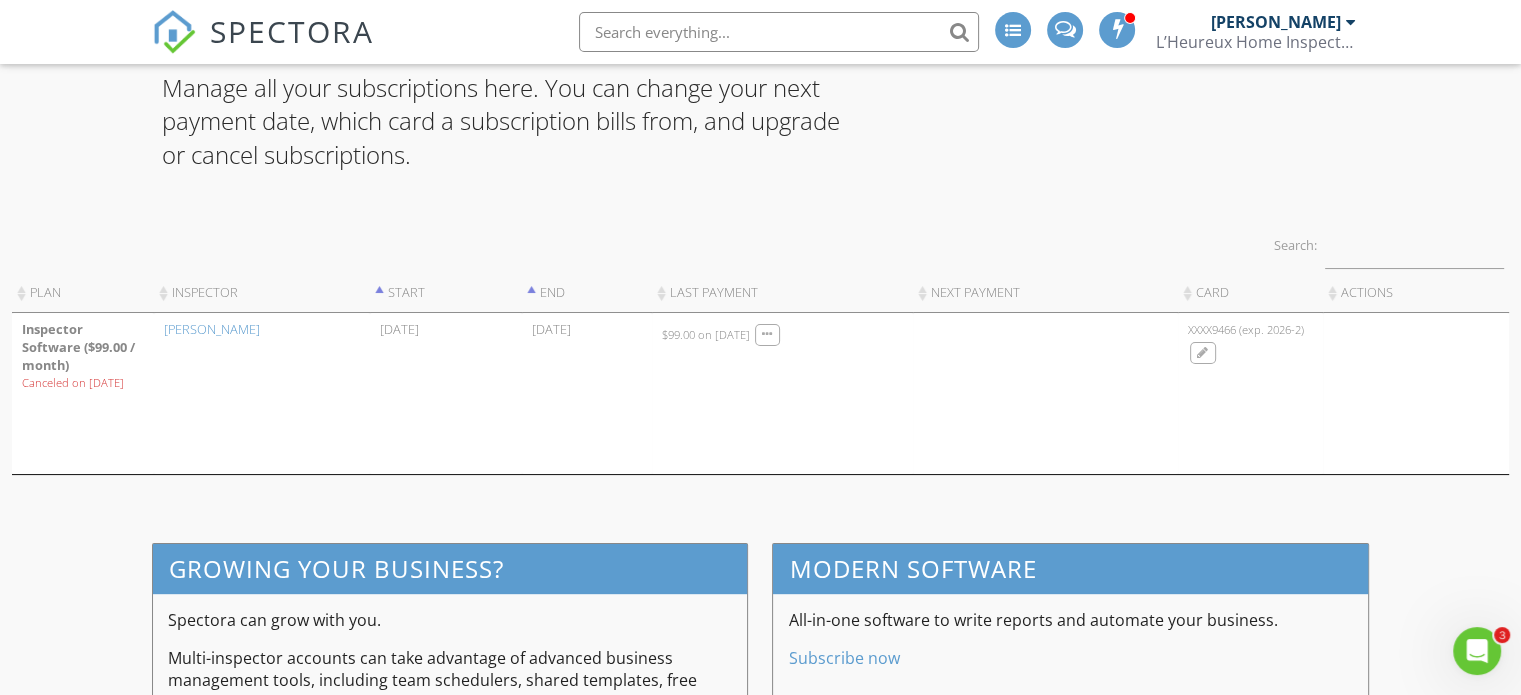scroll, scrollTop: 200, scrollLeft: 0, axis: vertical 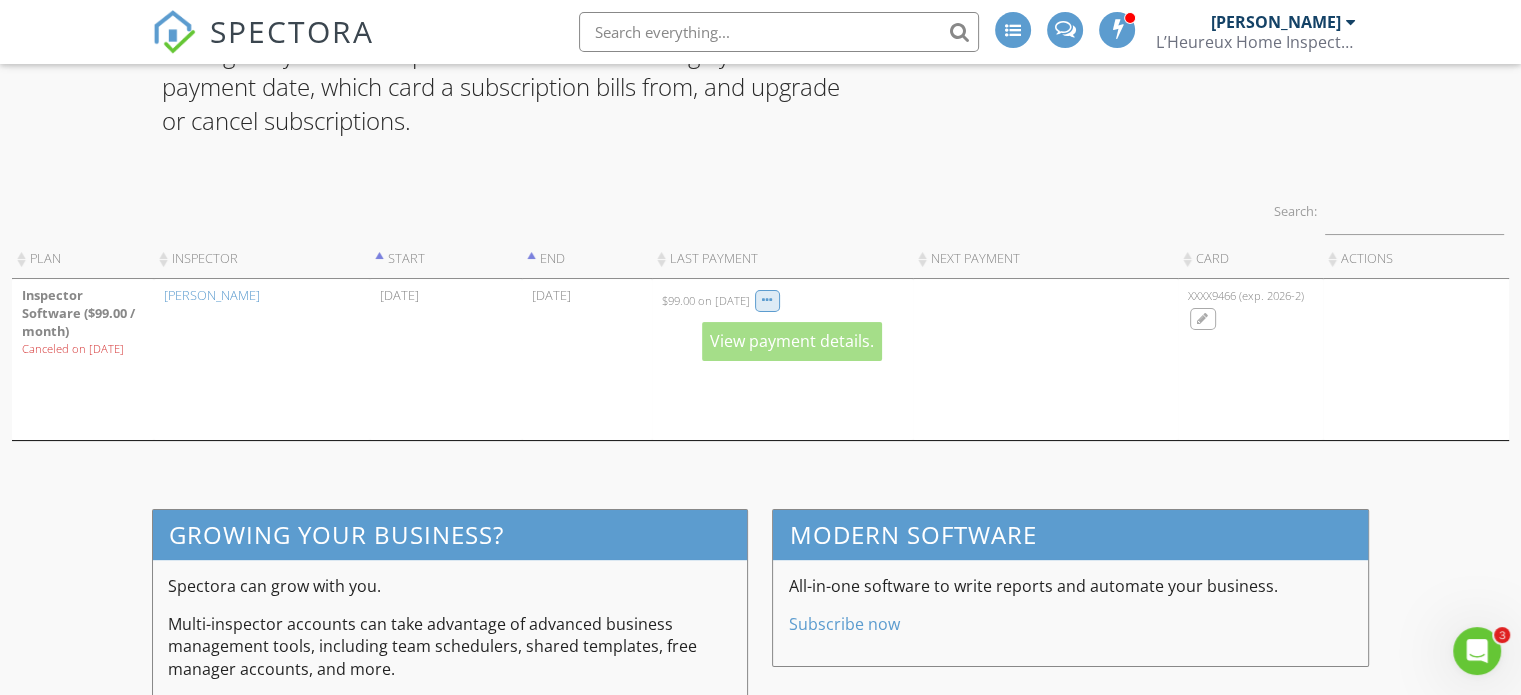 click at bounding box center [767, 301] 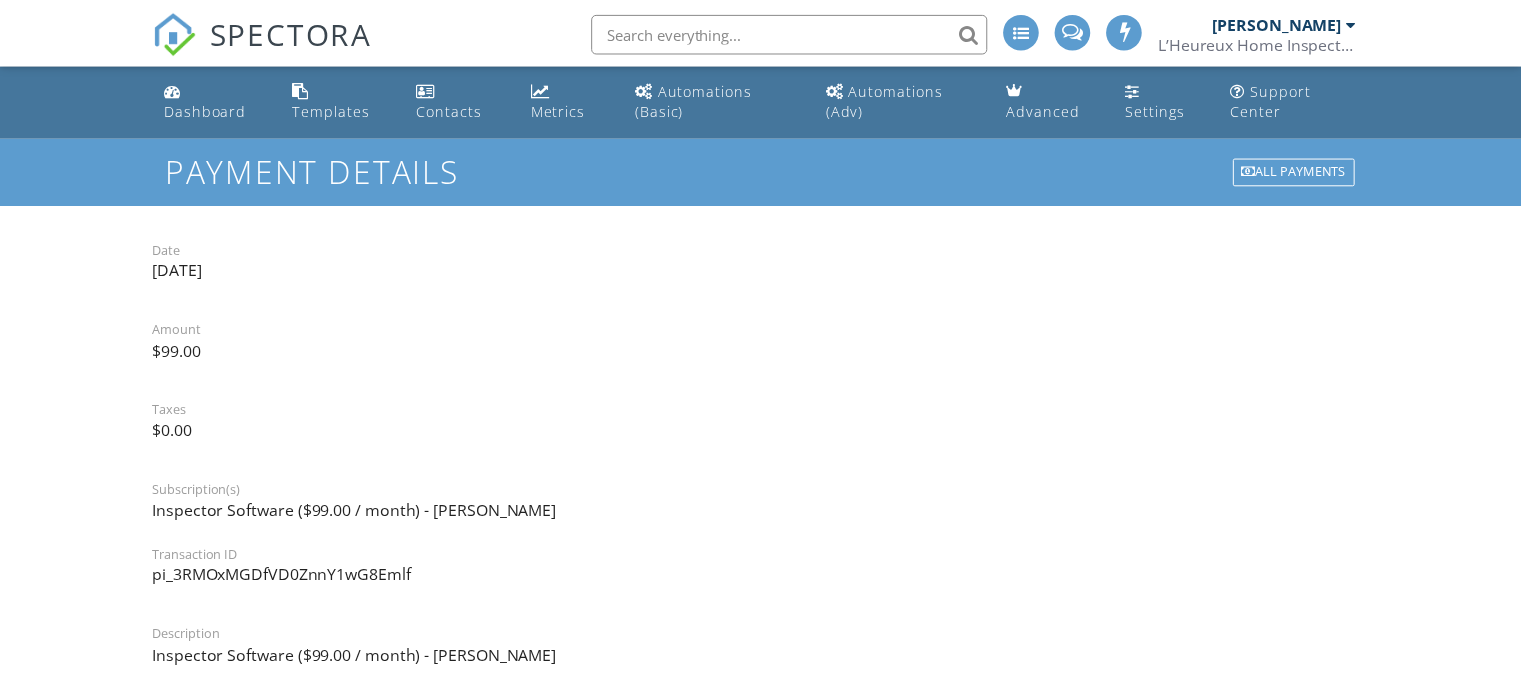 scroll, scrollTop: 0, scrollLeft: 0, axis: both 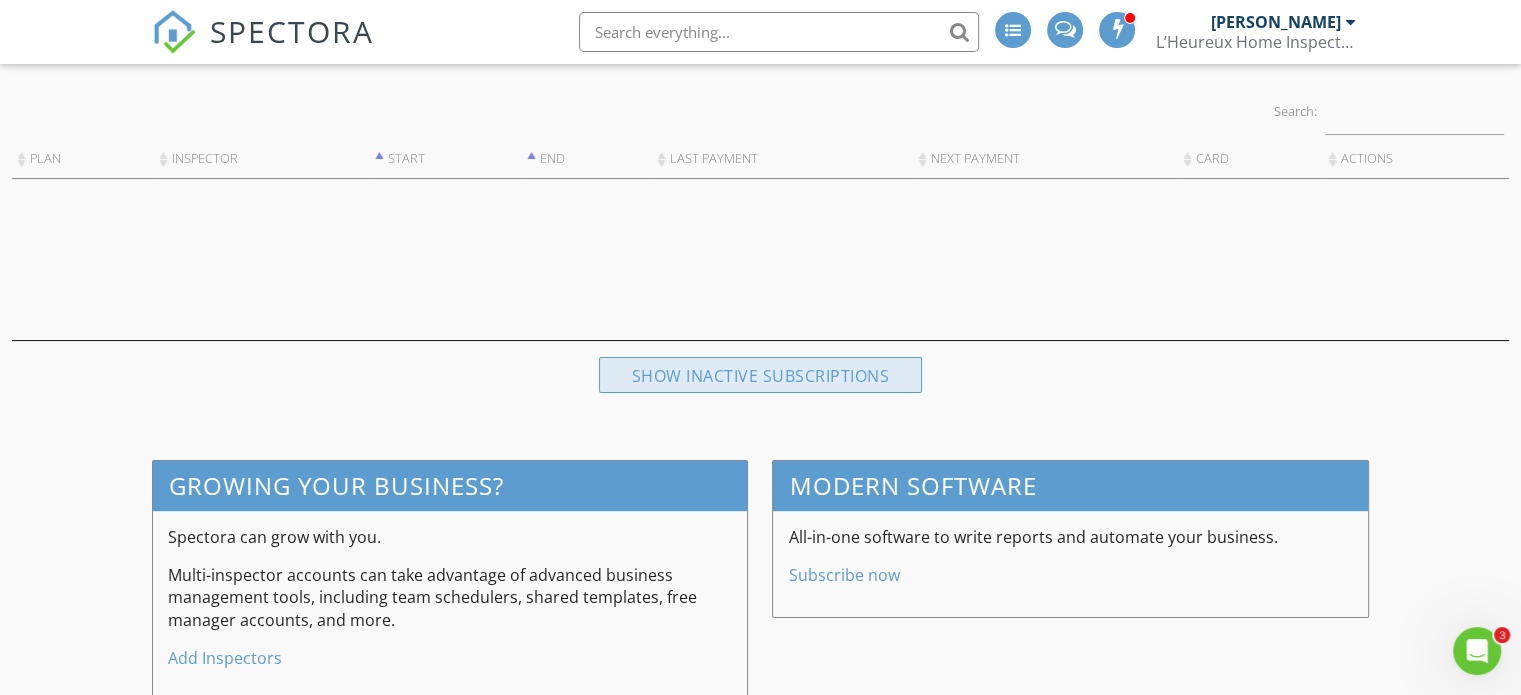 click on "Show inactive subscriptions" at bounding box center (761, 375) 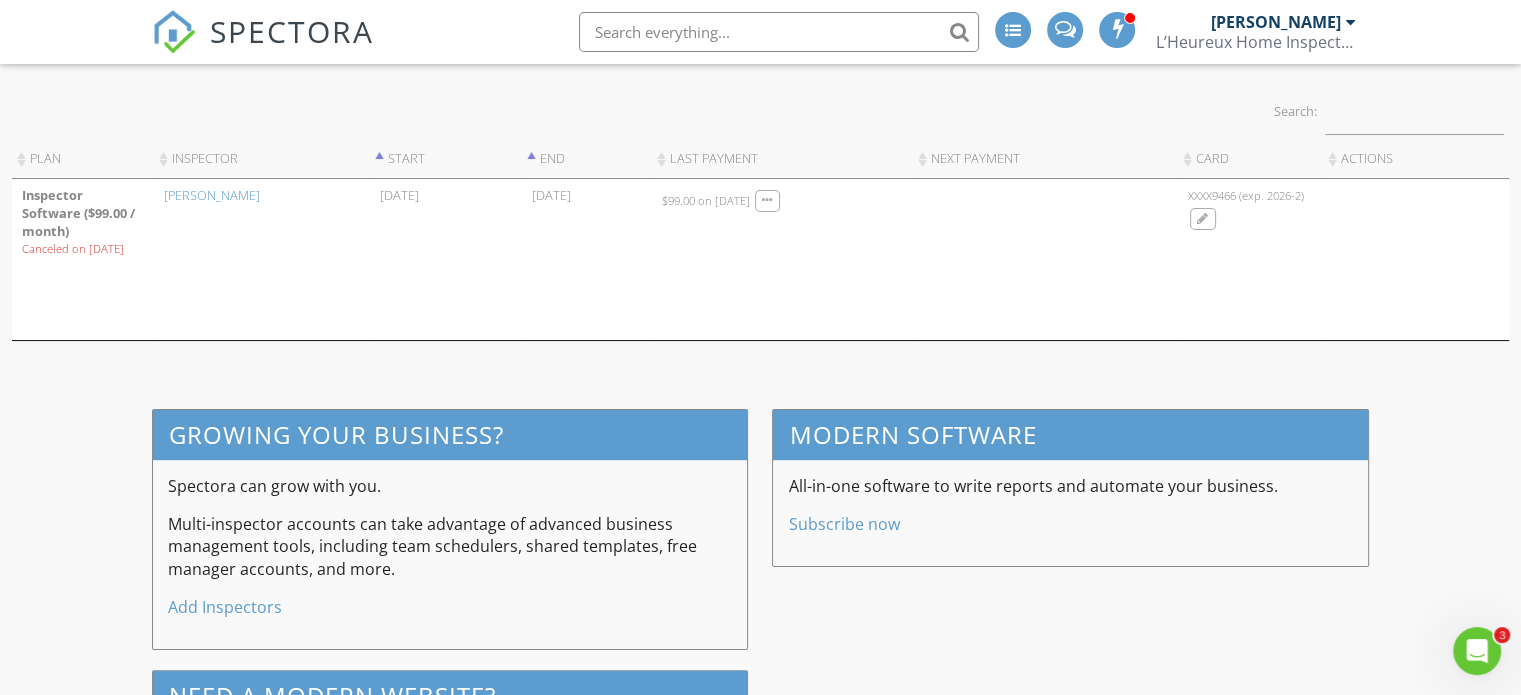 drag, startPoint x: 60, startPoint y: 219, endPoint x: 768, endPoint y: 262, distance: 709.30457 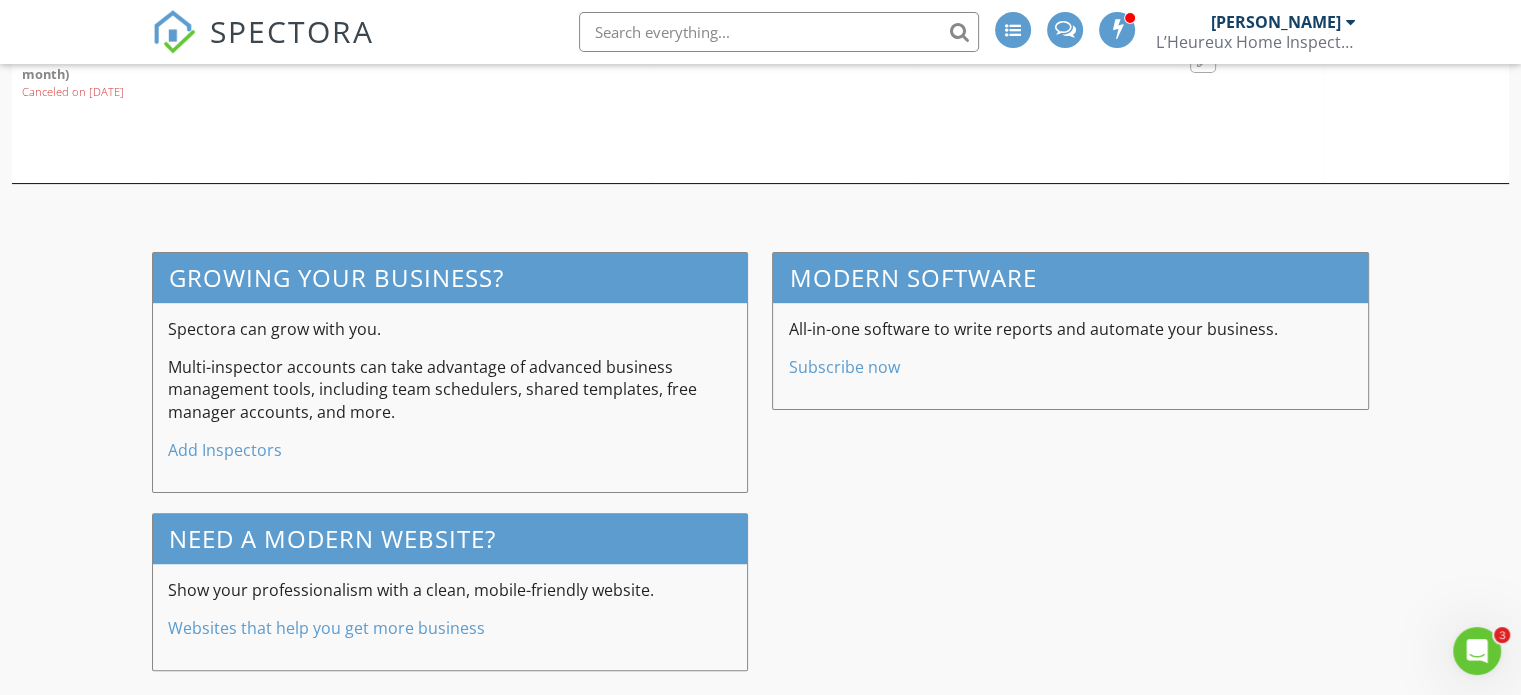 scroll, scrollTop: 471, scrollLeft: 0, axis: vertical 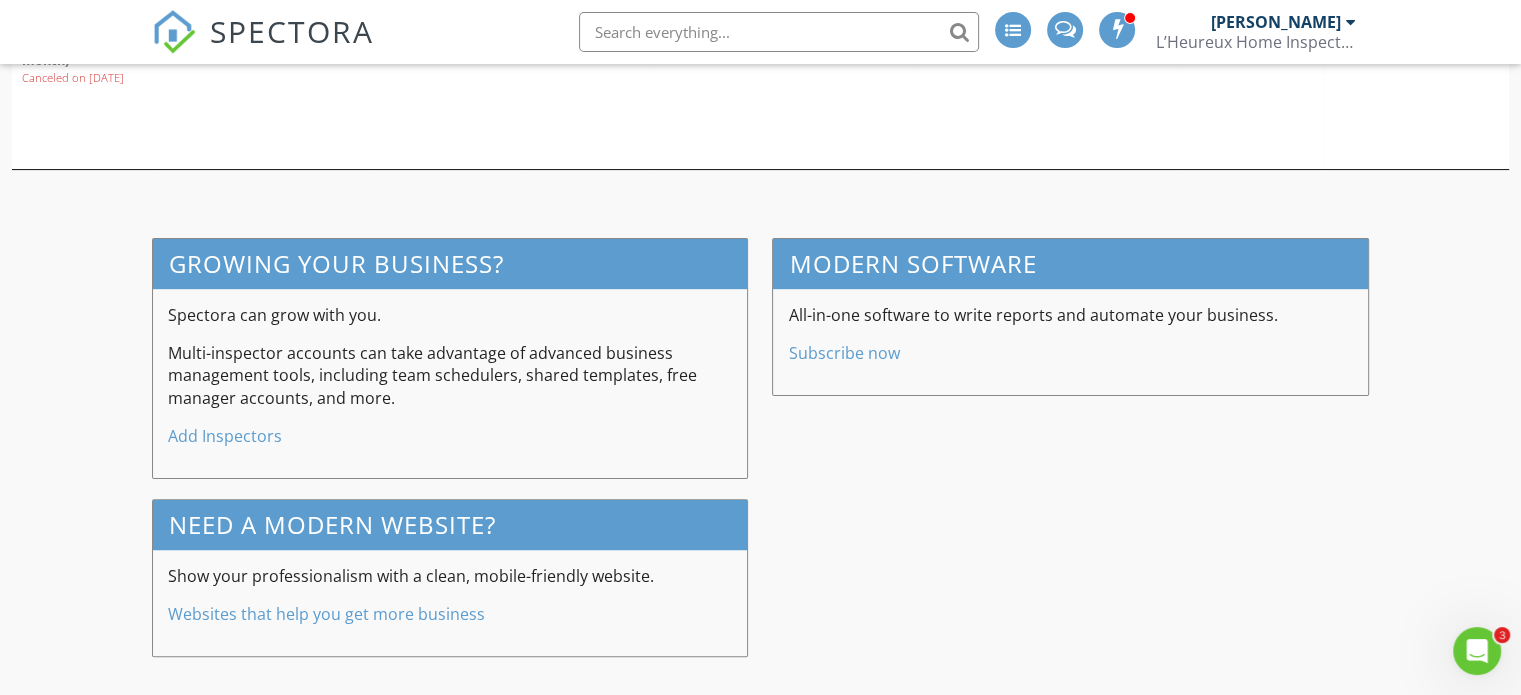 click on "Subscribe now" at bounding box center [843, 353] 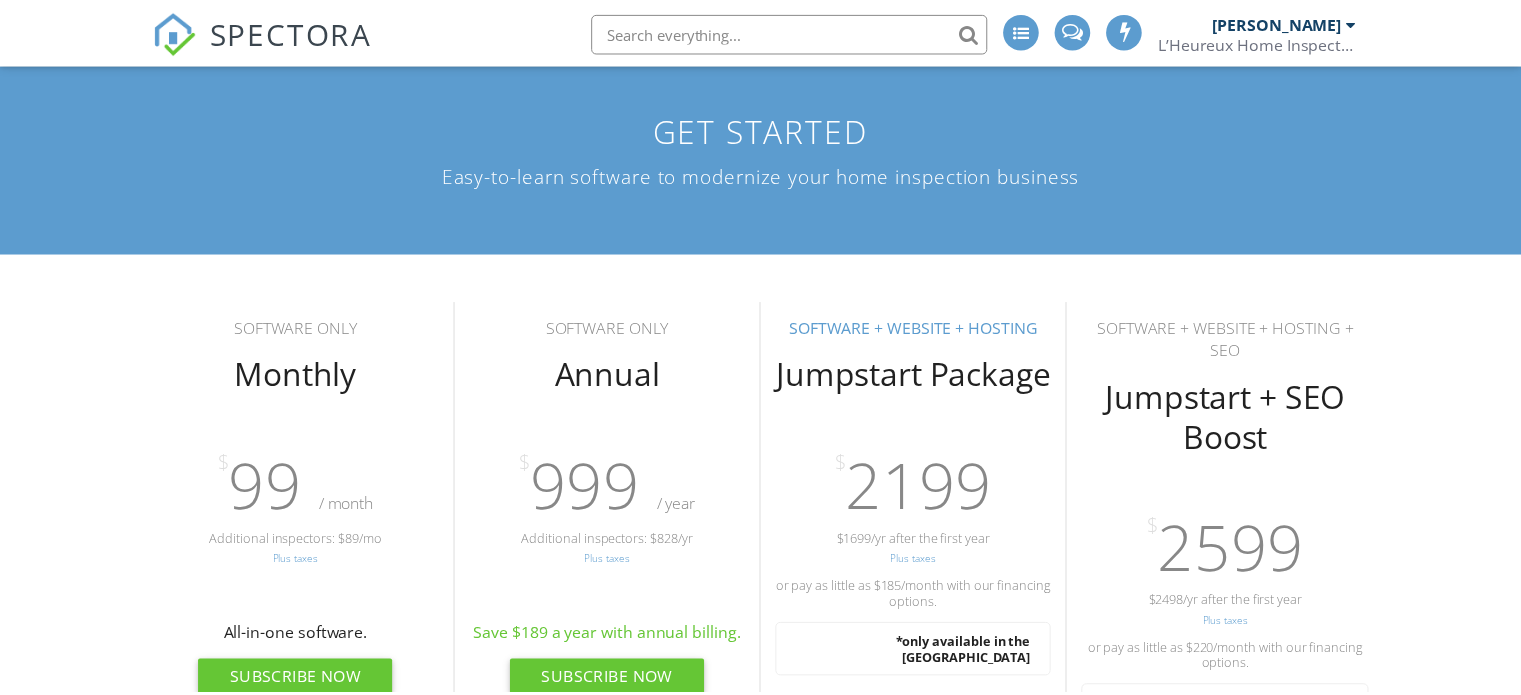 scroll, scrollTop: 0, scrollLeft: 0, axis: both 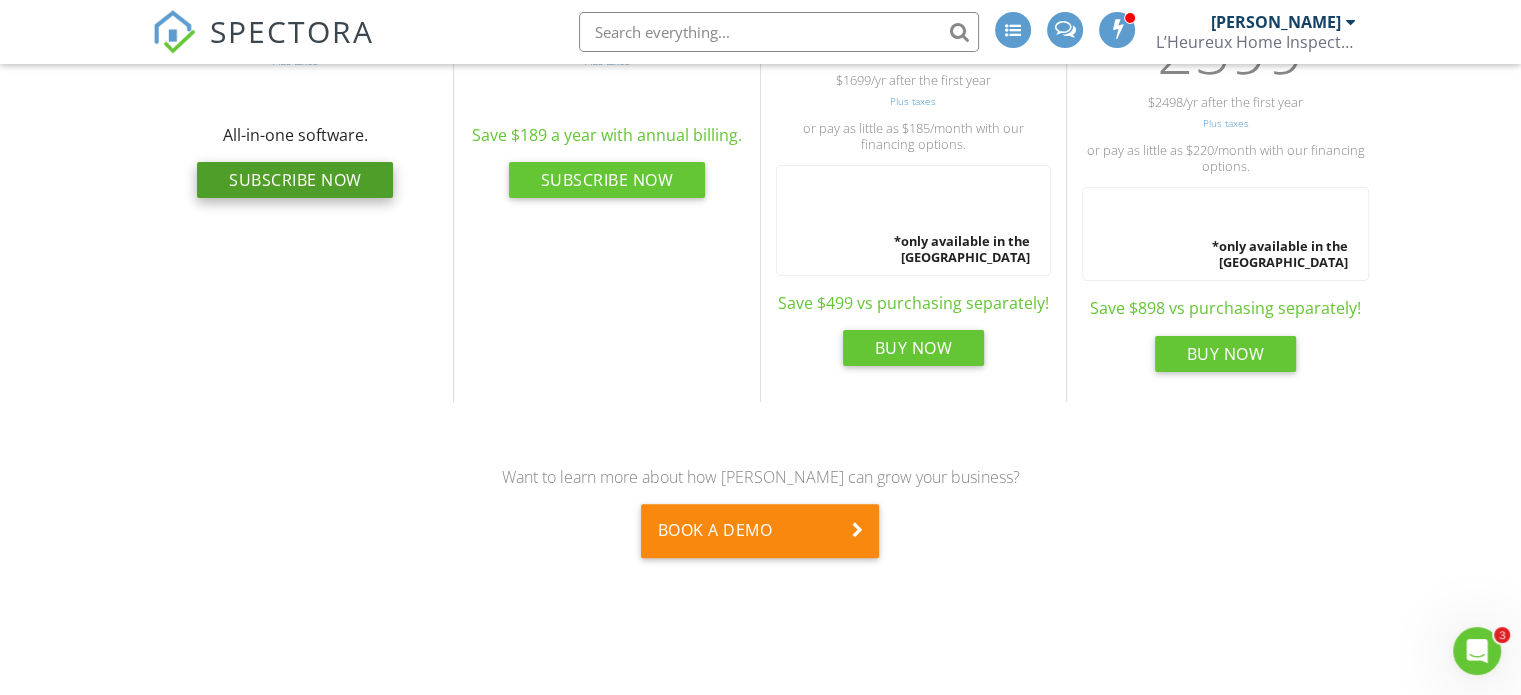 click on "Subscribe Now" at bounding box center (295, 180) 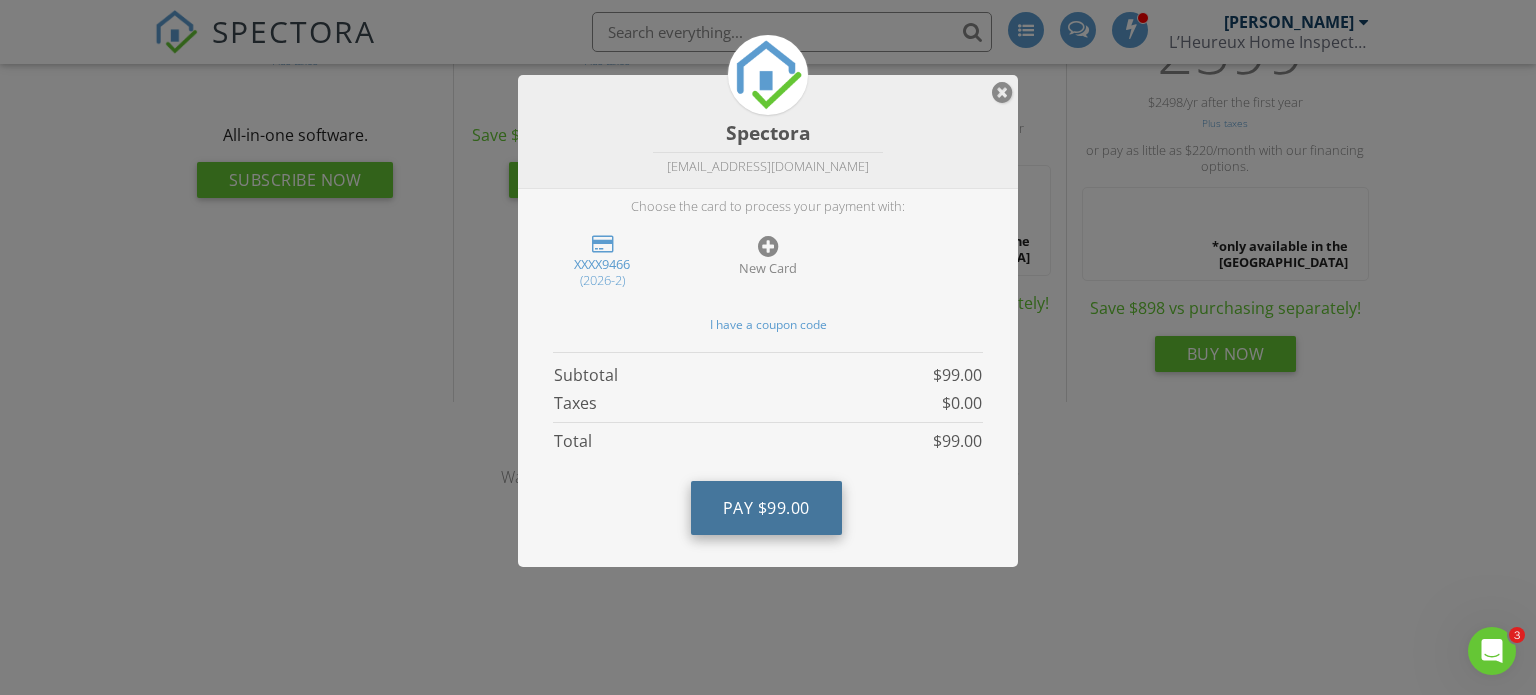 click on "Pay
$99.00" at bounding box center [766, 508] 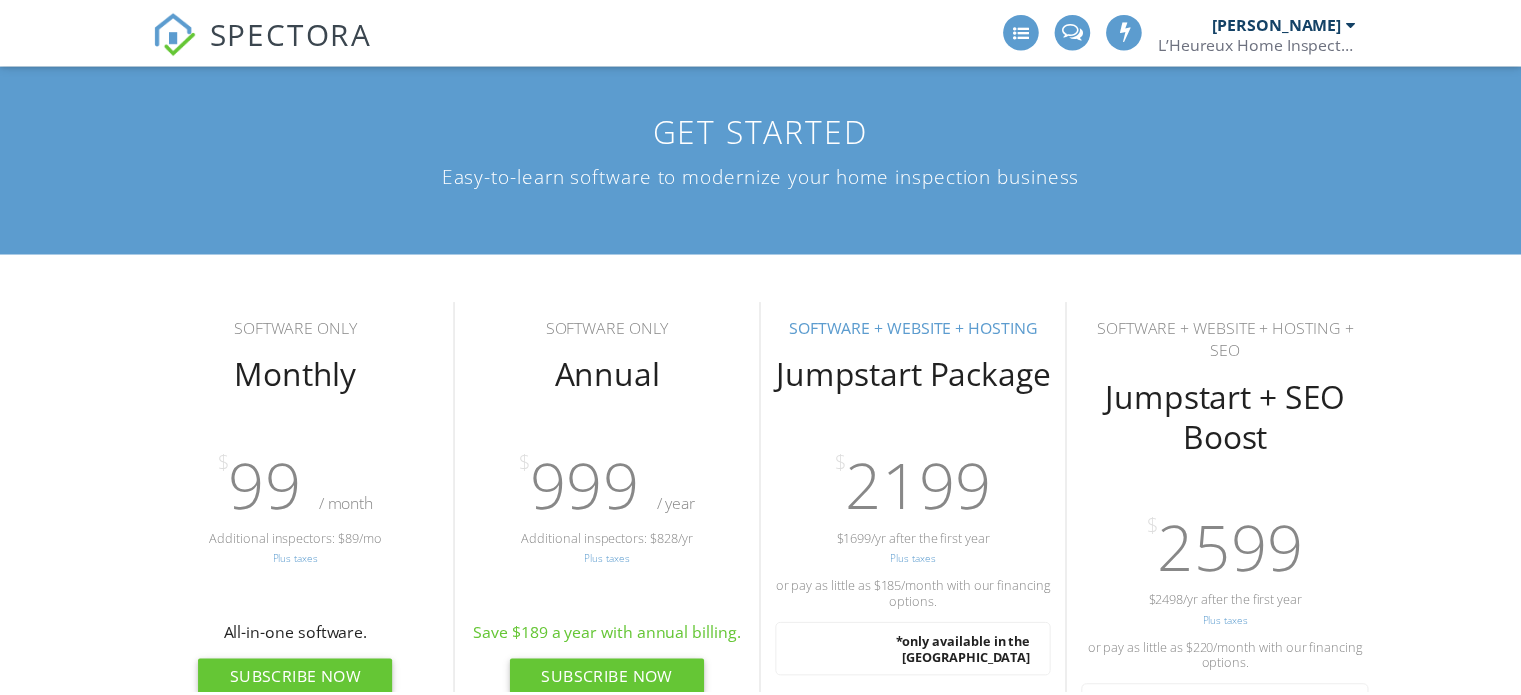 scroll, scrollTop: 0, scrollLeft: 0, axis: both 